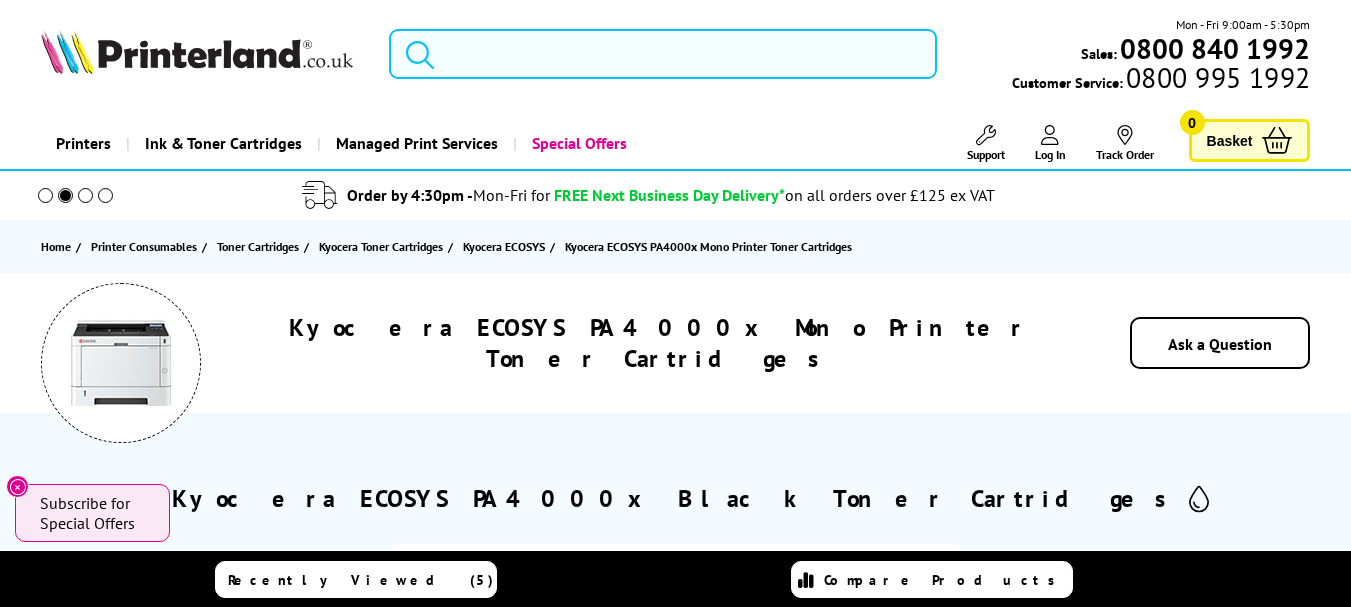 scroll, scrollTop: 0, scrollLeft: 0, axis: both 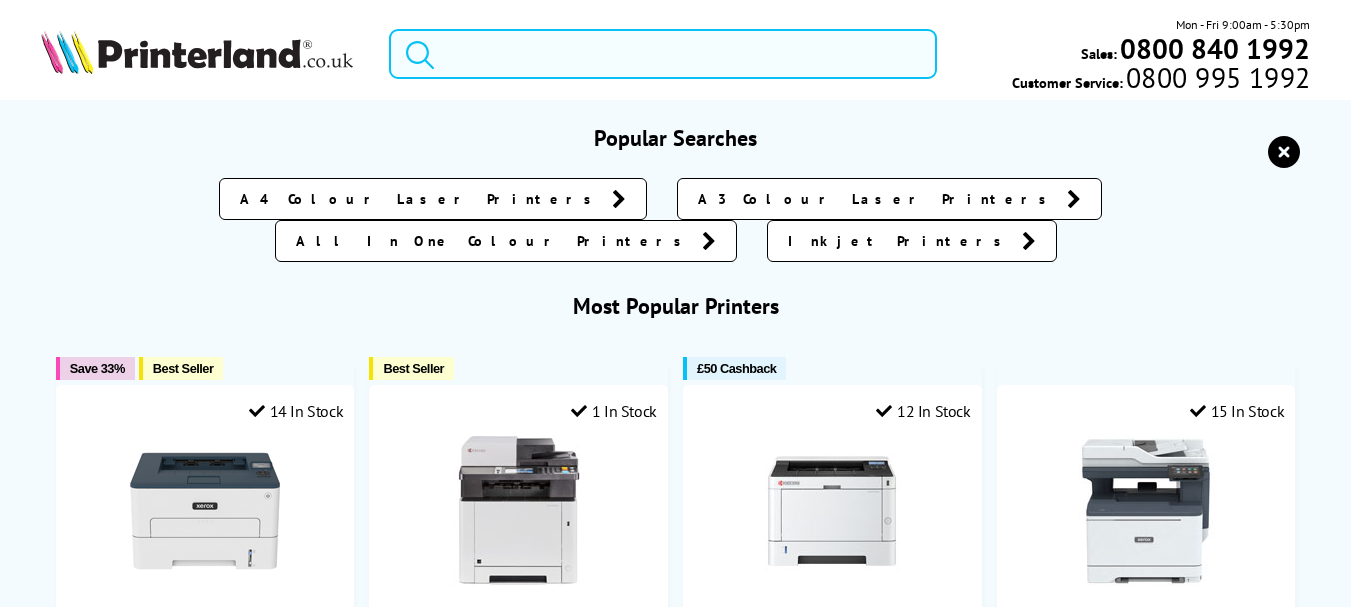 paste on "ECOSYS PA4000x" 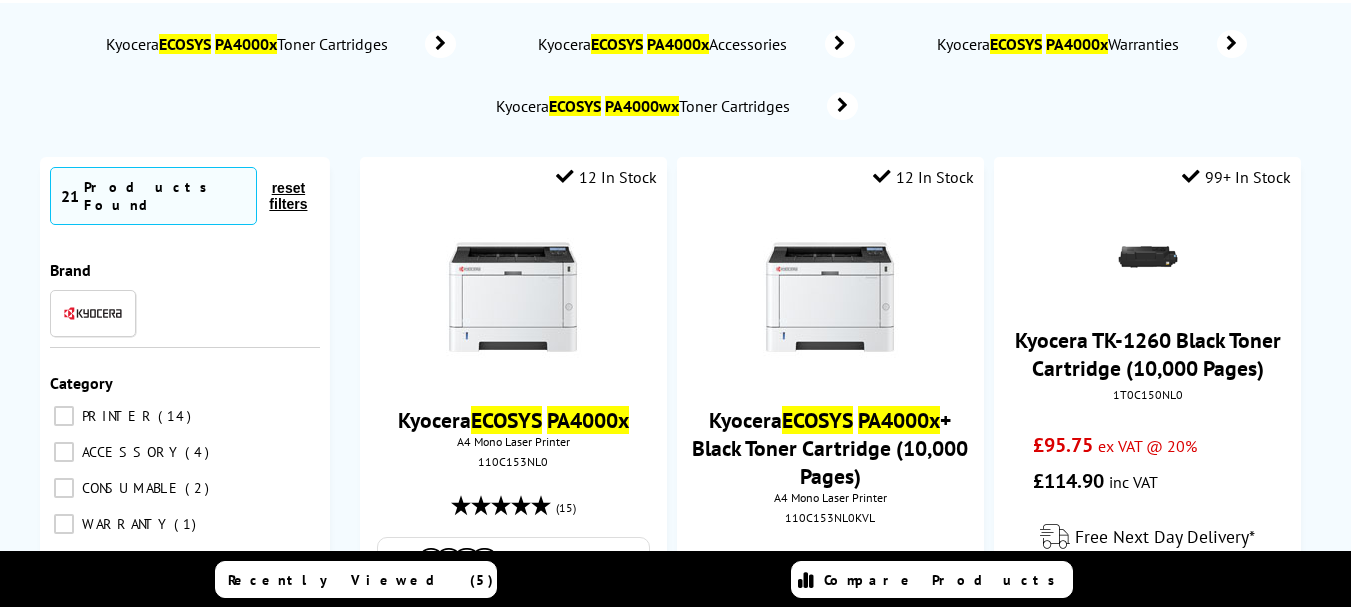 scroll, scrollTop: 200, scrollLeft: 0, axis: vertical 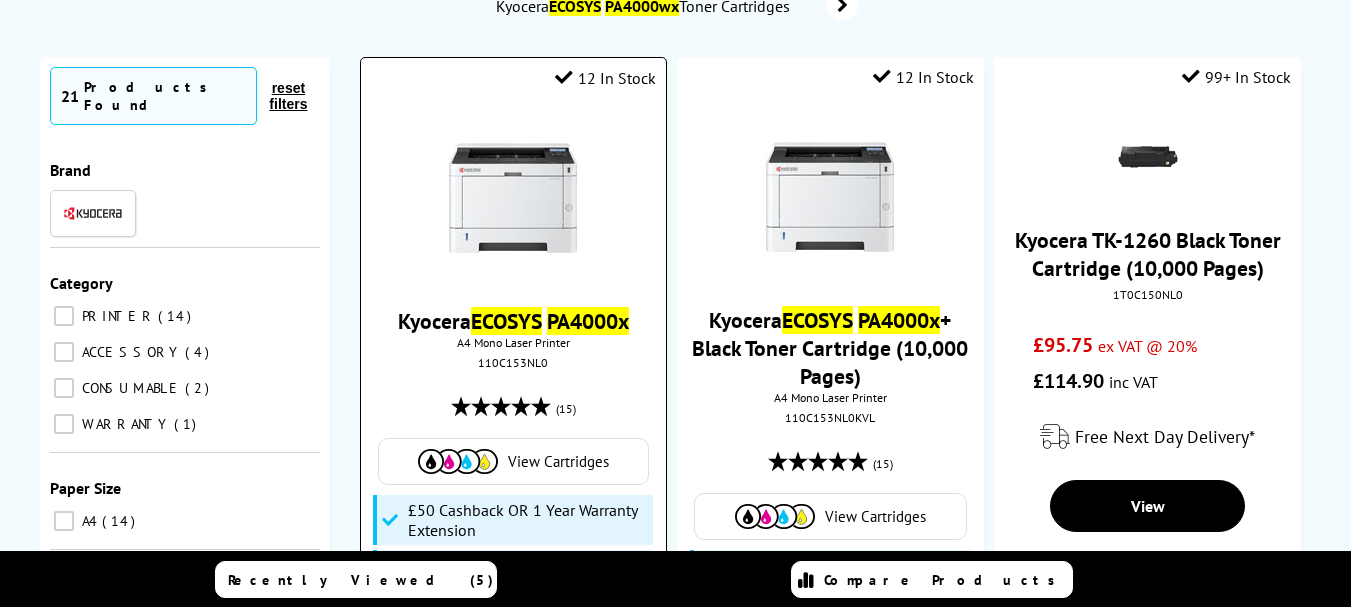 type on "ECOSYS PA4000x" 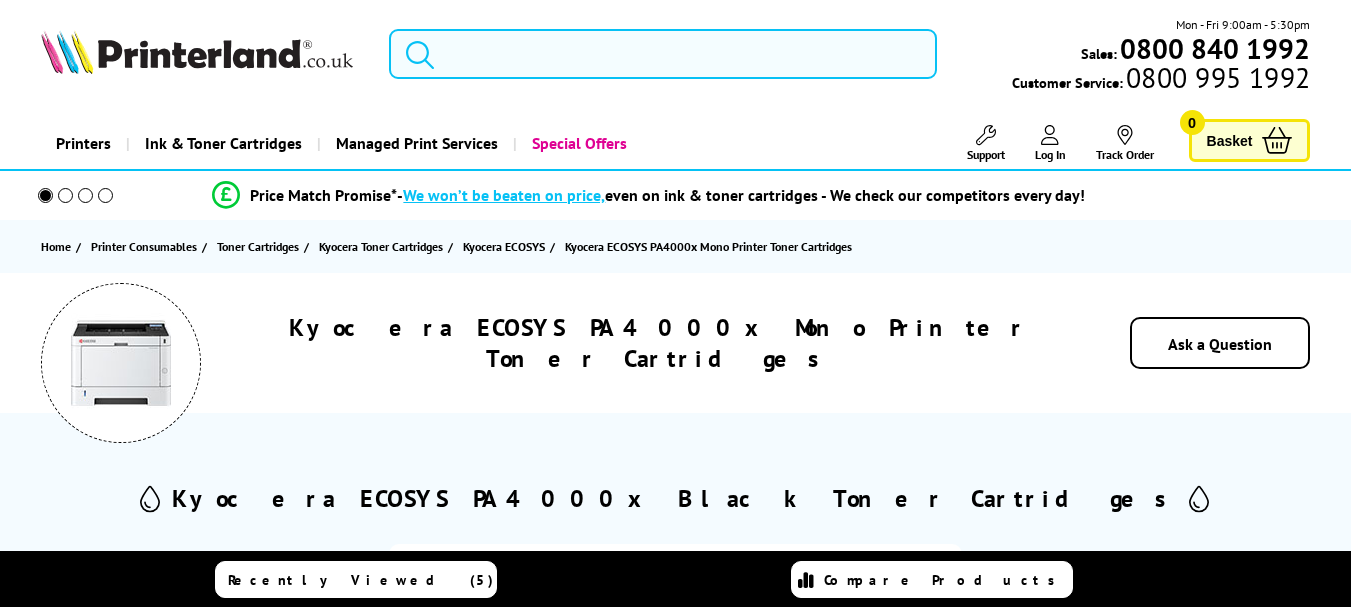 scroll, scrollTop: 0, scrollLeft: 0, axis: both 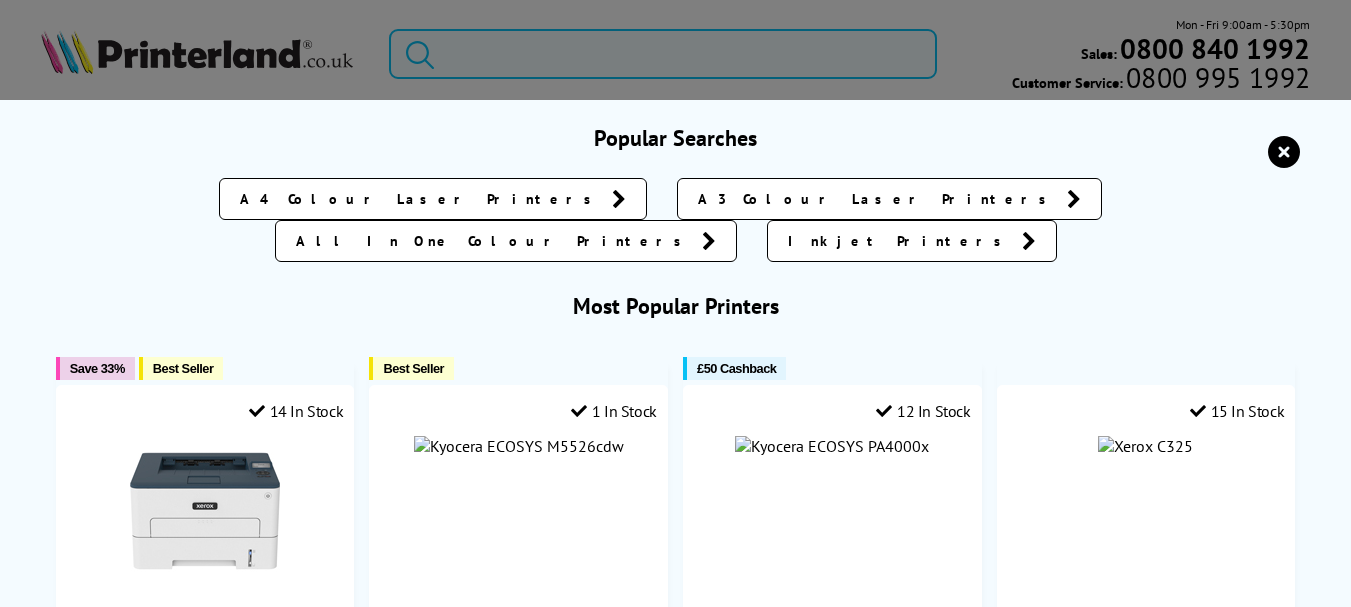 click at bounding box center (663, 54) 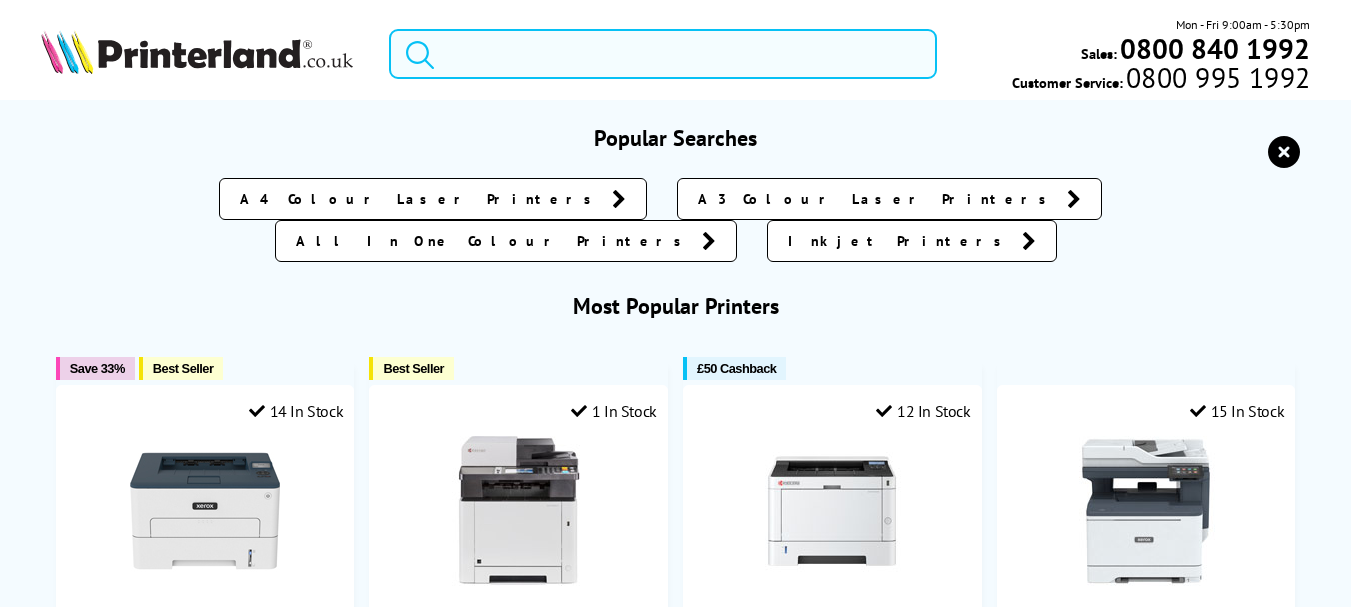 paste on "TK-1270" 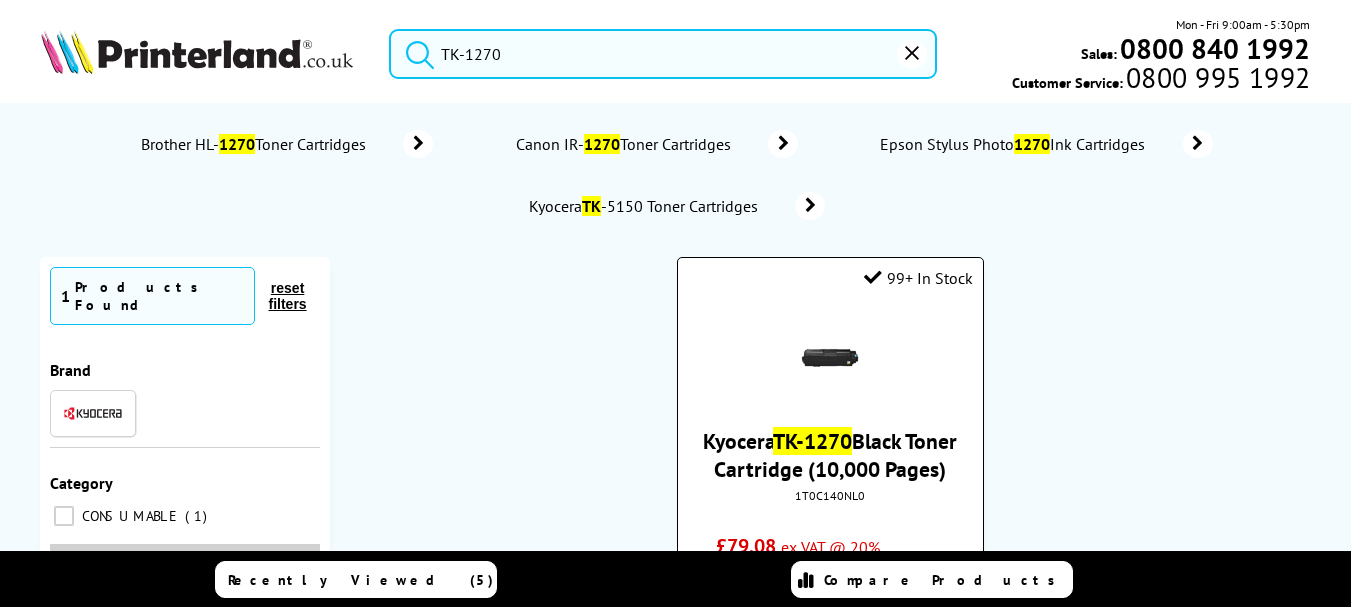 type on "TK-1270" 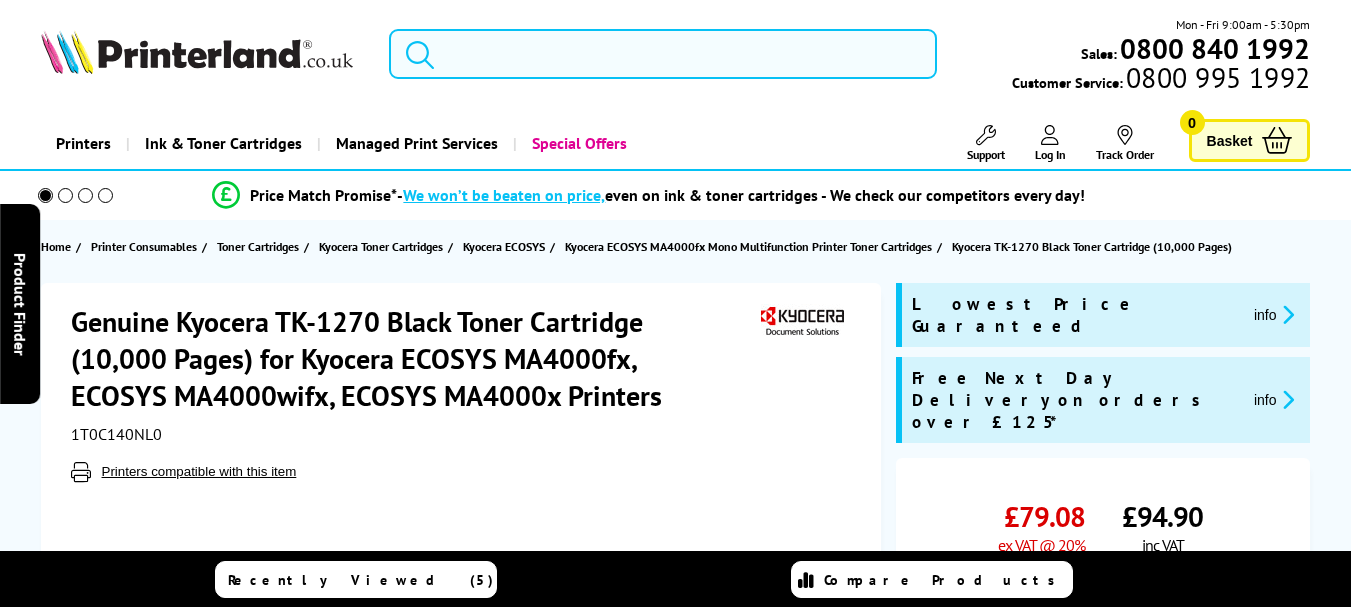 scroll, scrollTop: 0, scrollLeft: 0, axis: both 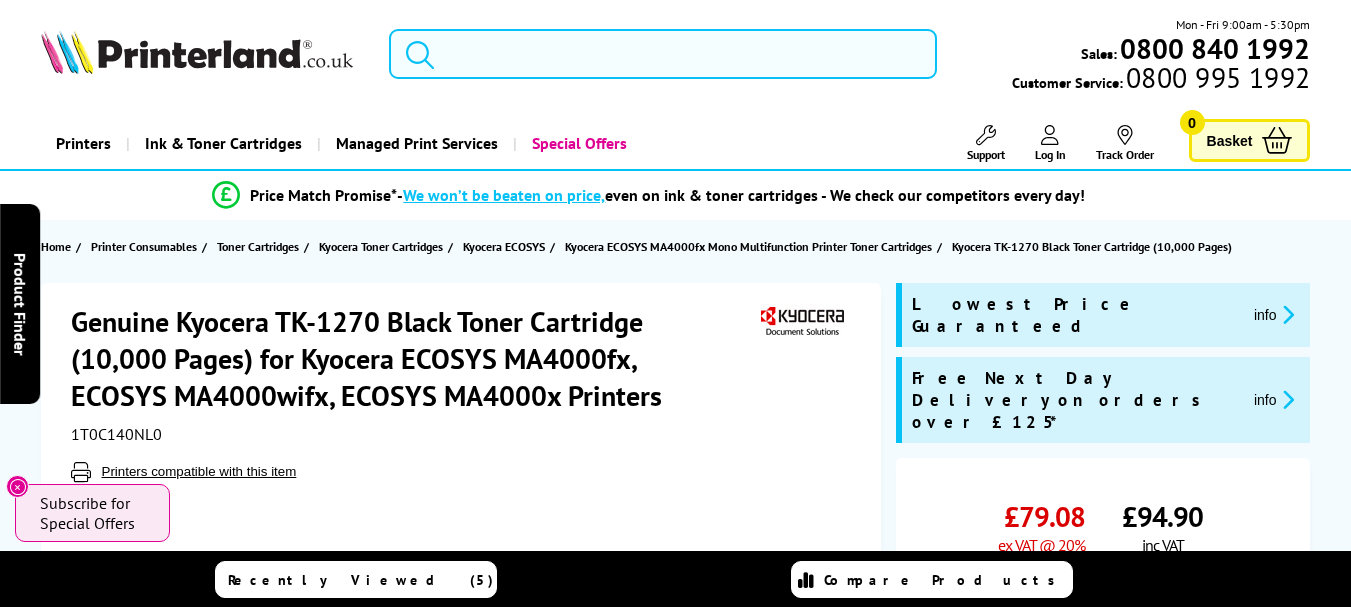 click at bounding box center [663, 54] 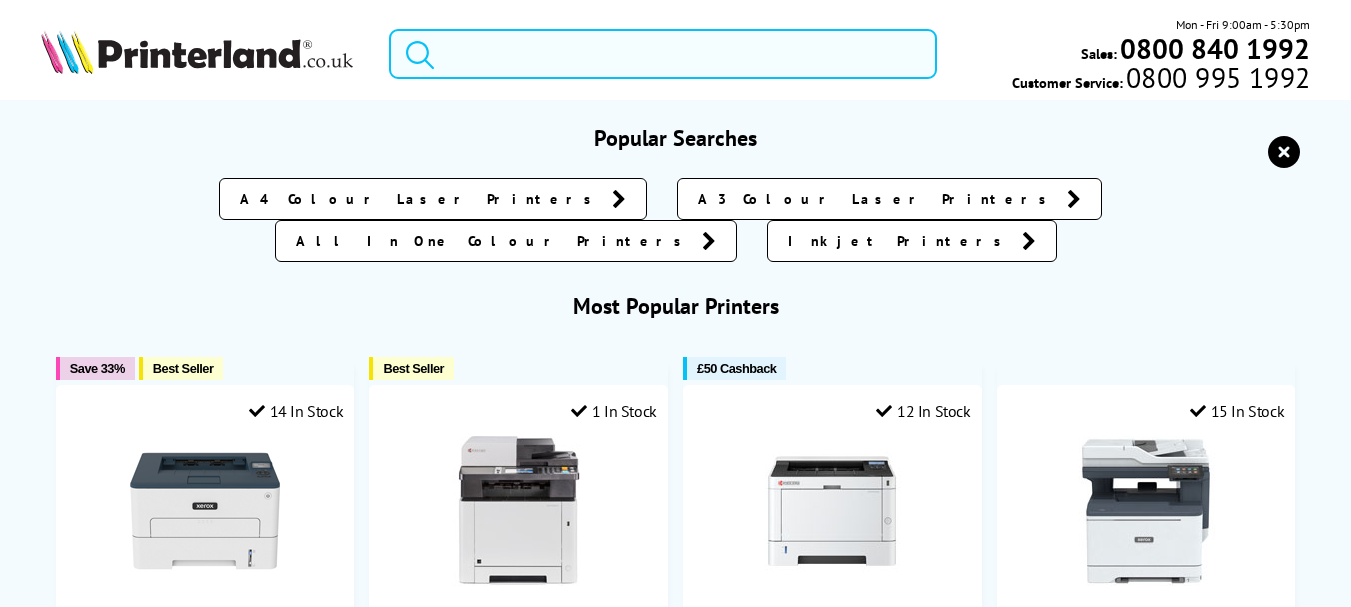 paste on "TK-1270" 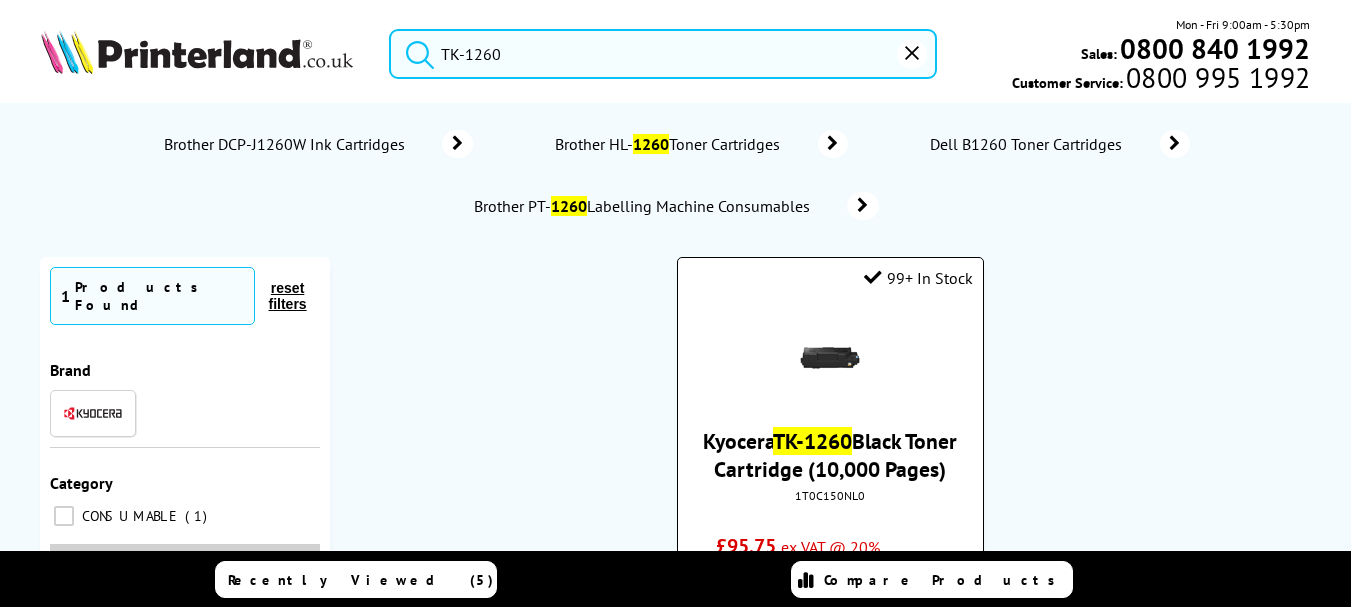 type on "TK-1260" 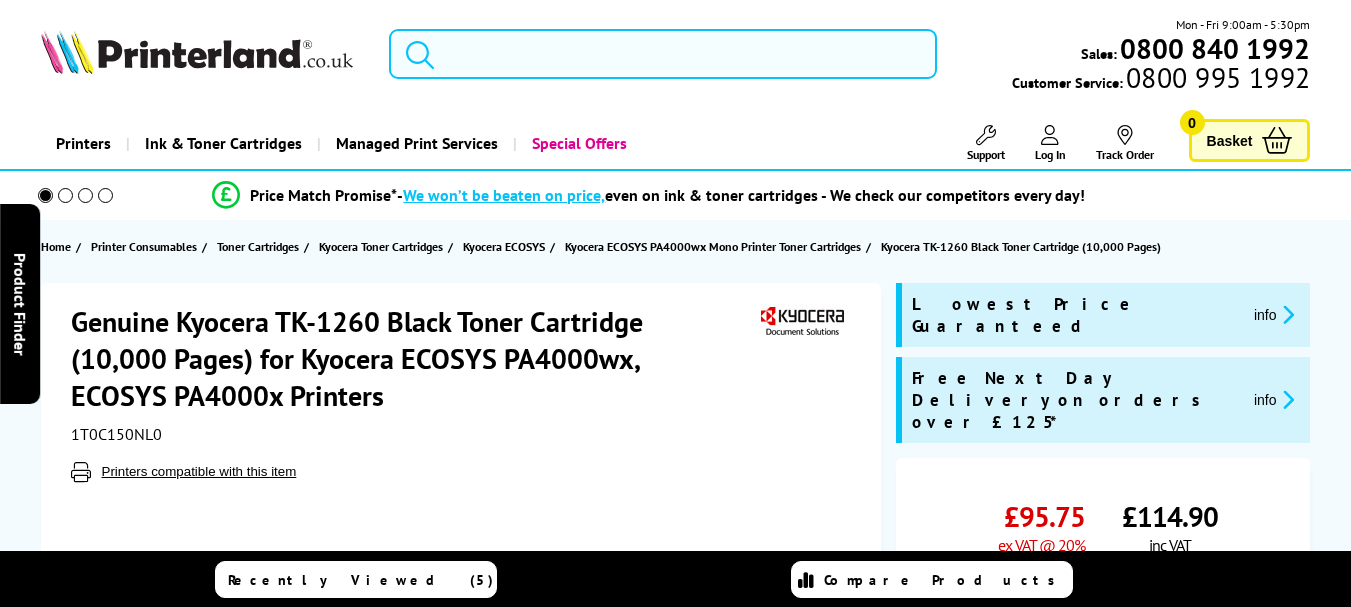 scroll, scrollTop: 0, scrollLeft: 0, axis: both 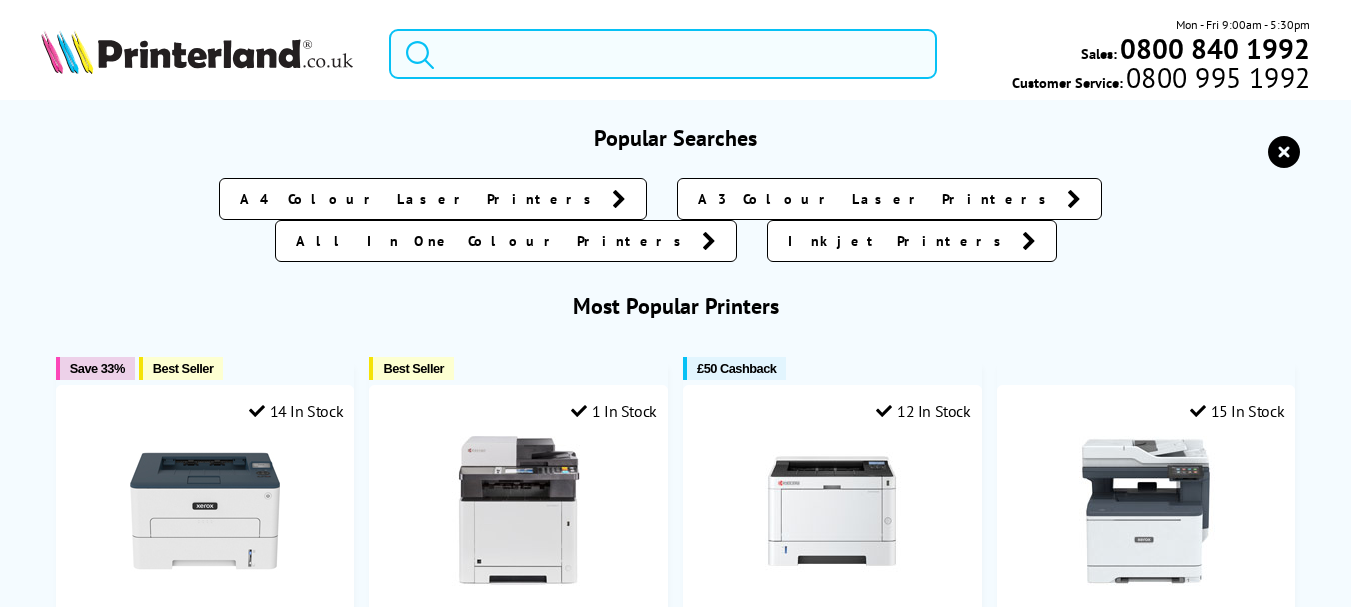 click at bounding box center [663, 54] 